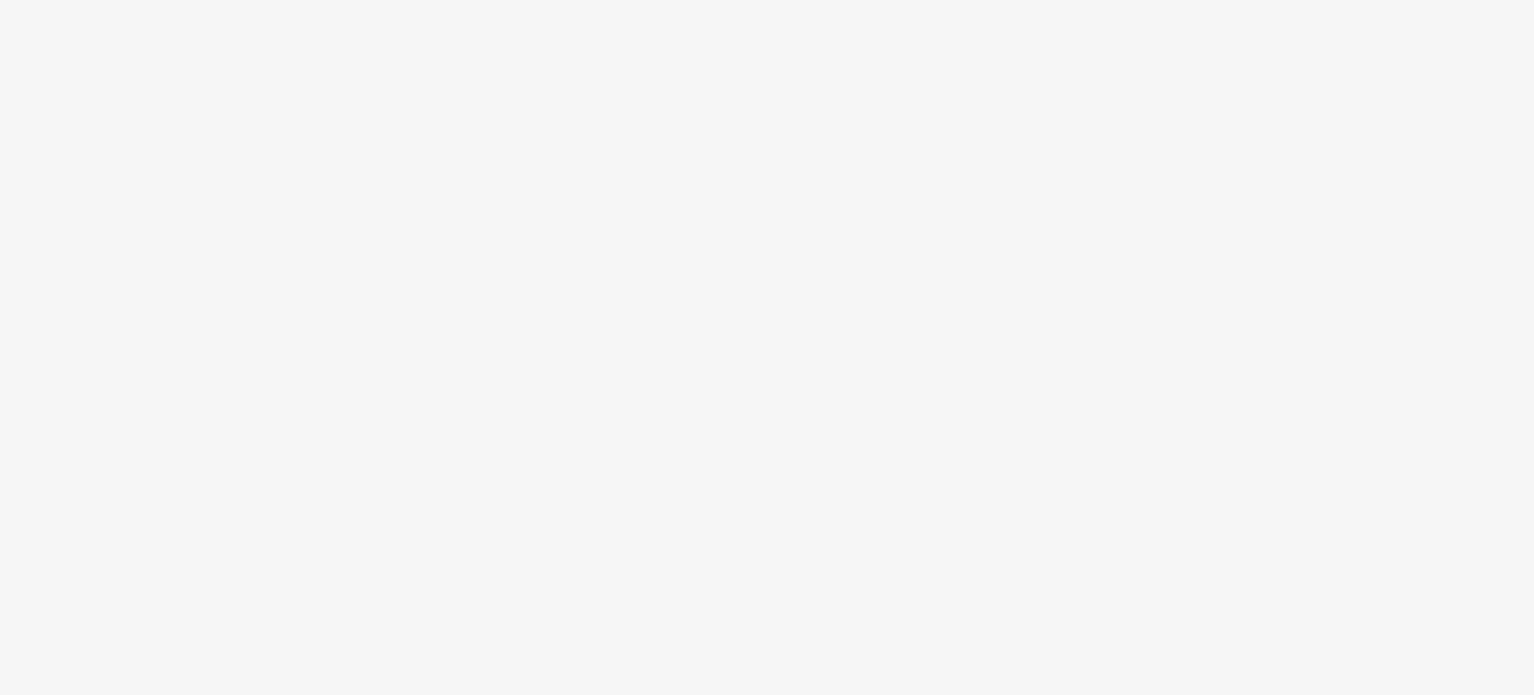 scroll, scrollTop: 0, scrollLeft: 0, axis: both 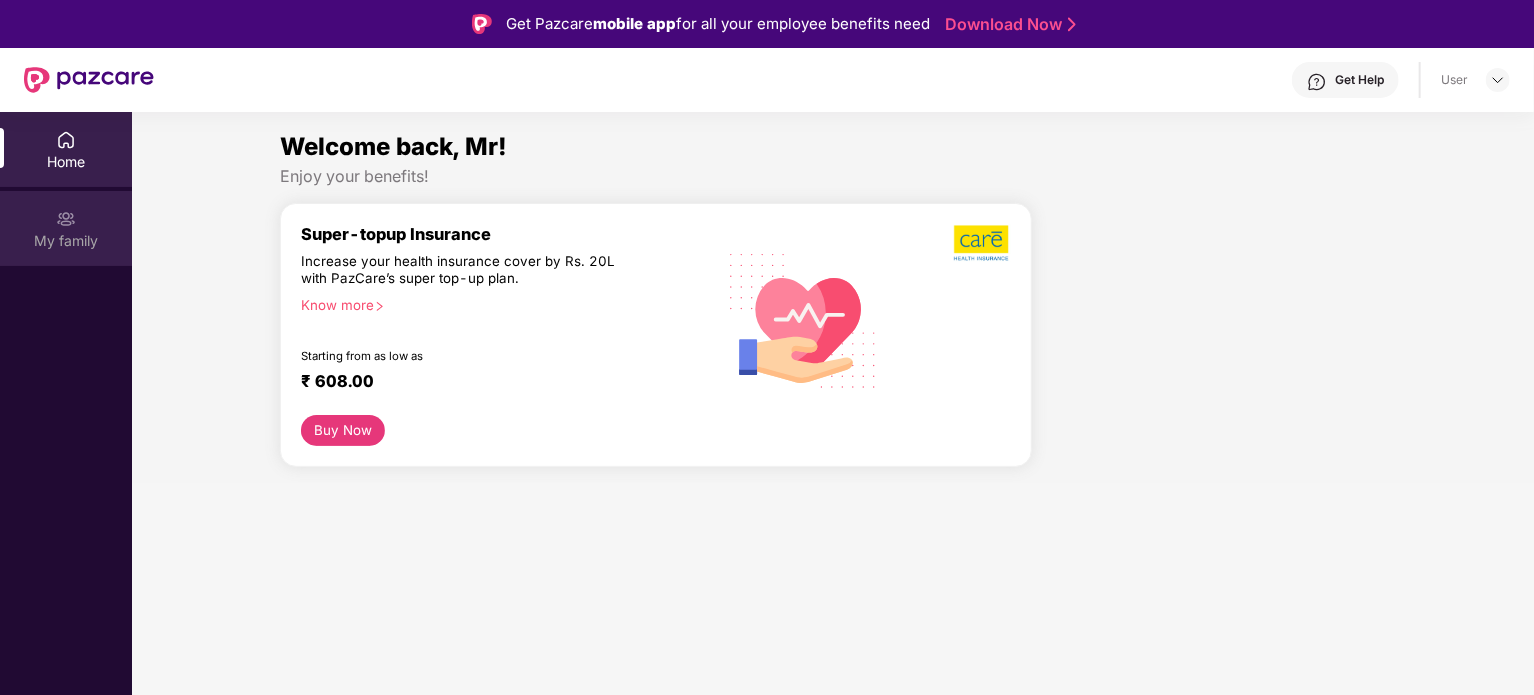 click on "My family" at bounding box center (66, 228) 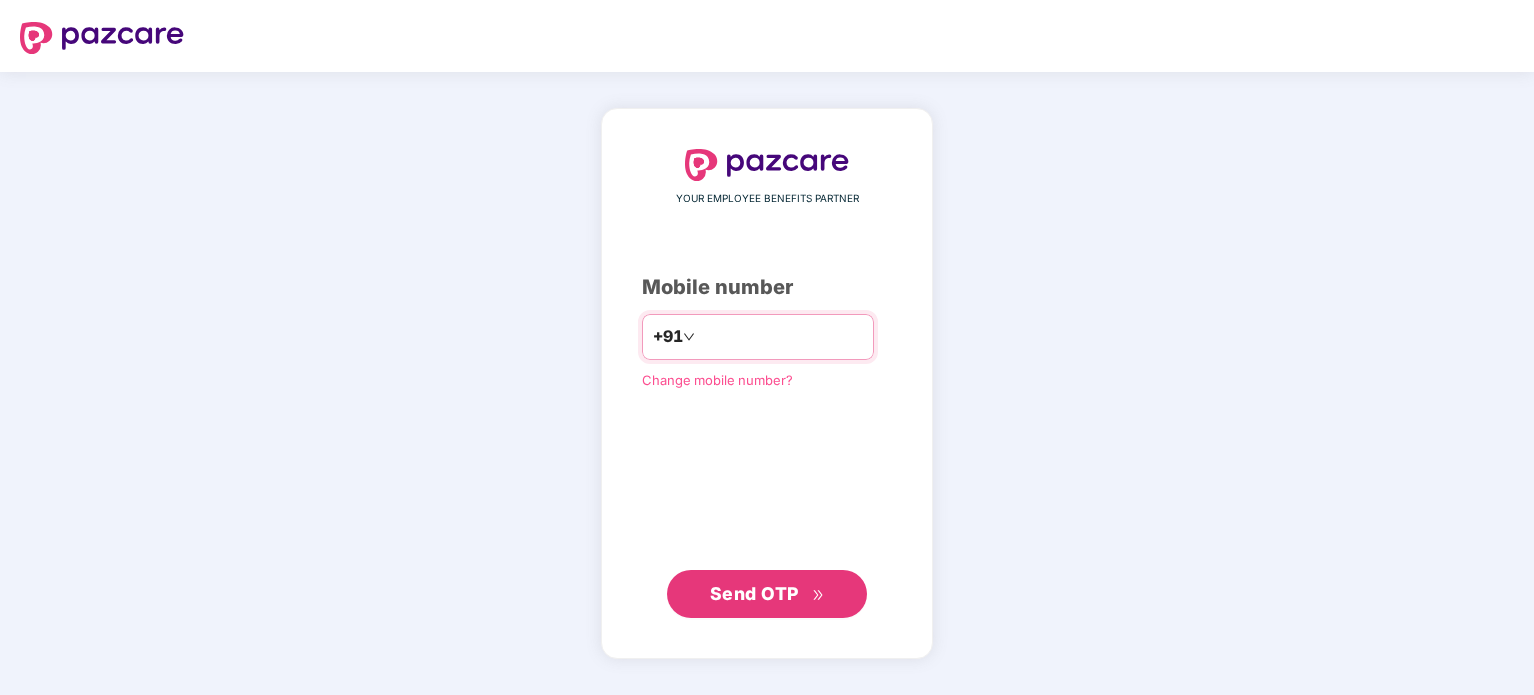 scroll, scrollTop: 0, scrollLeft: 0, axis: both 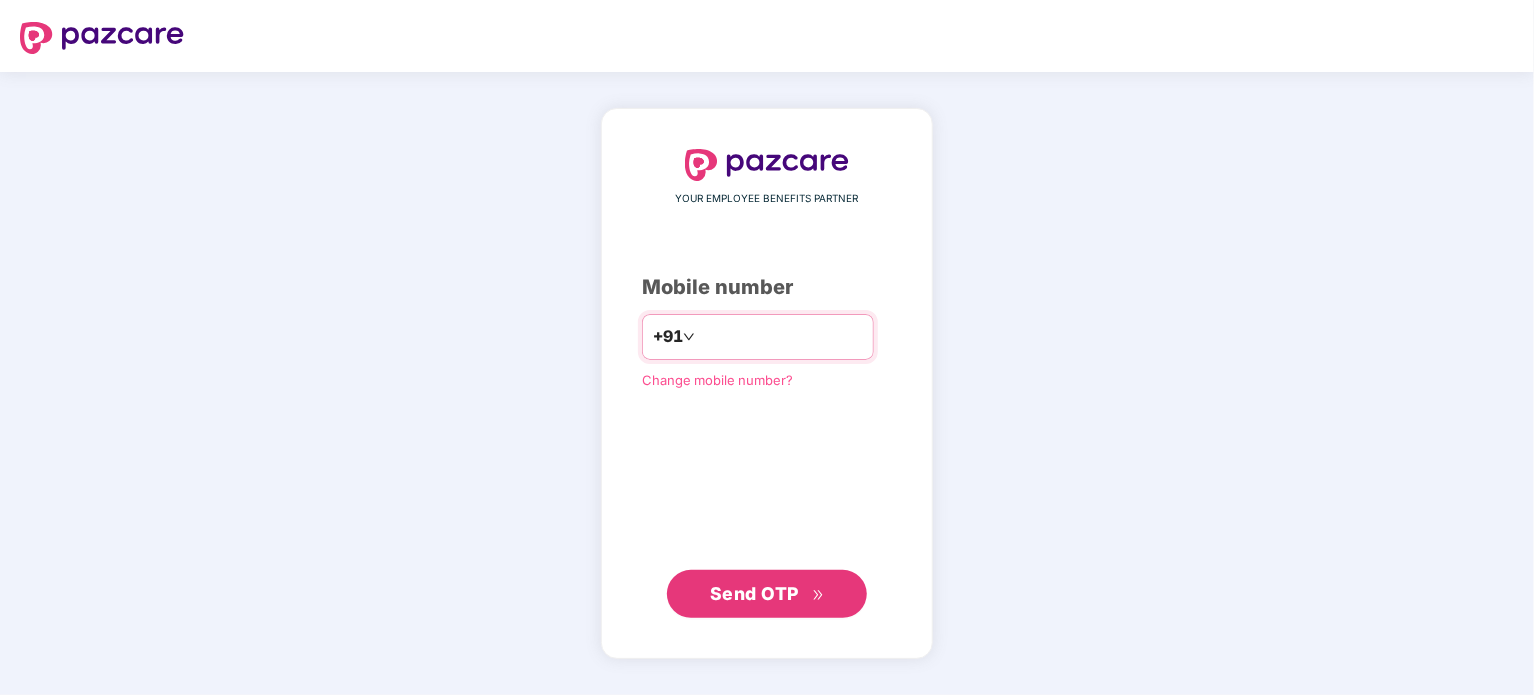 click at bounding box center (781, 337) 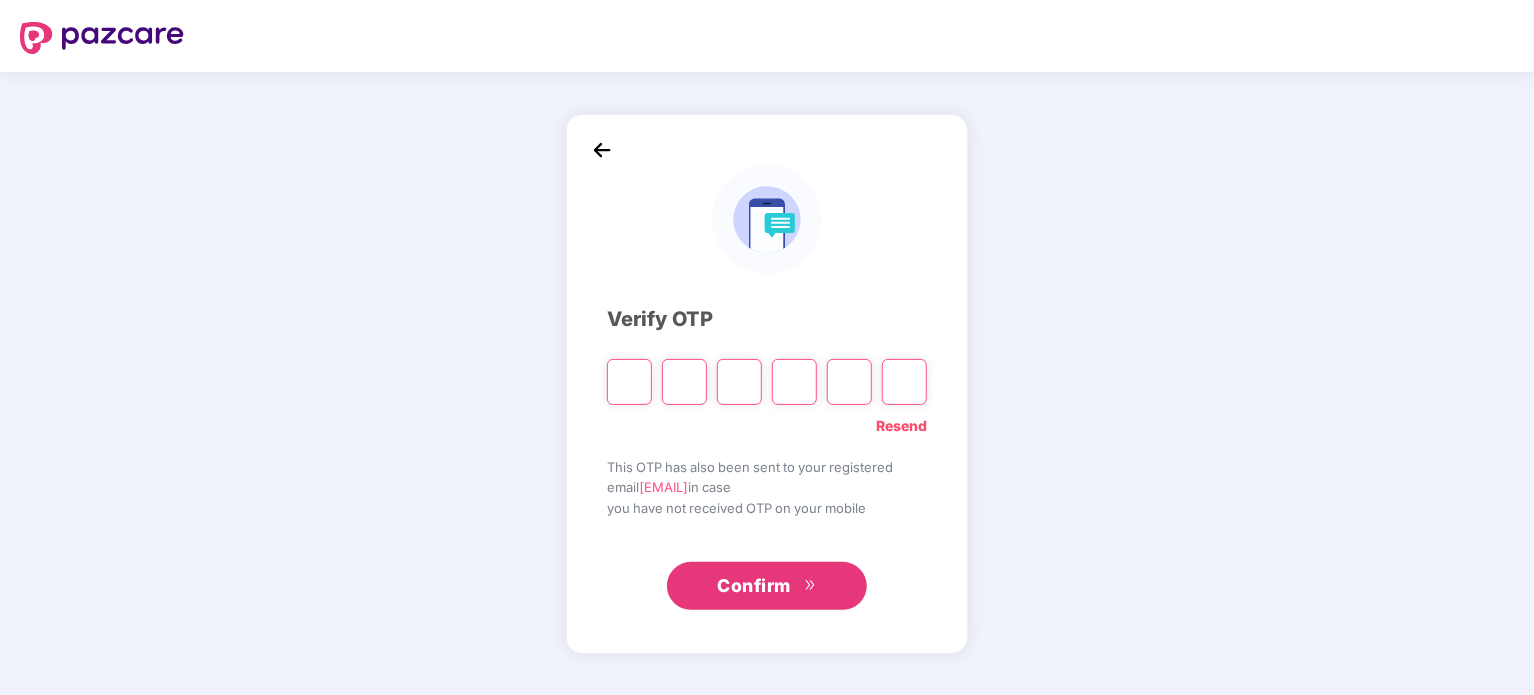 type on "*" 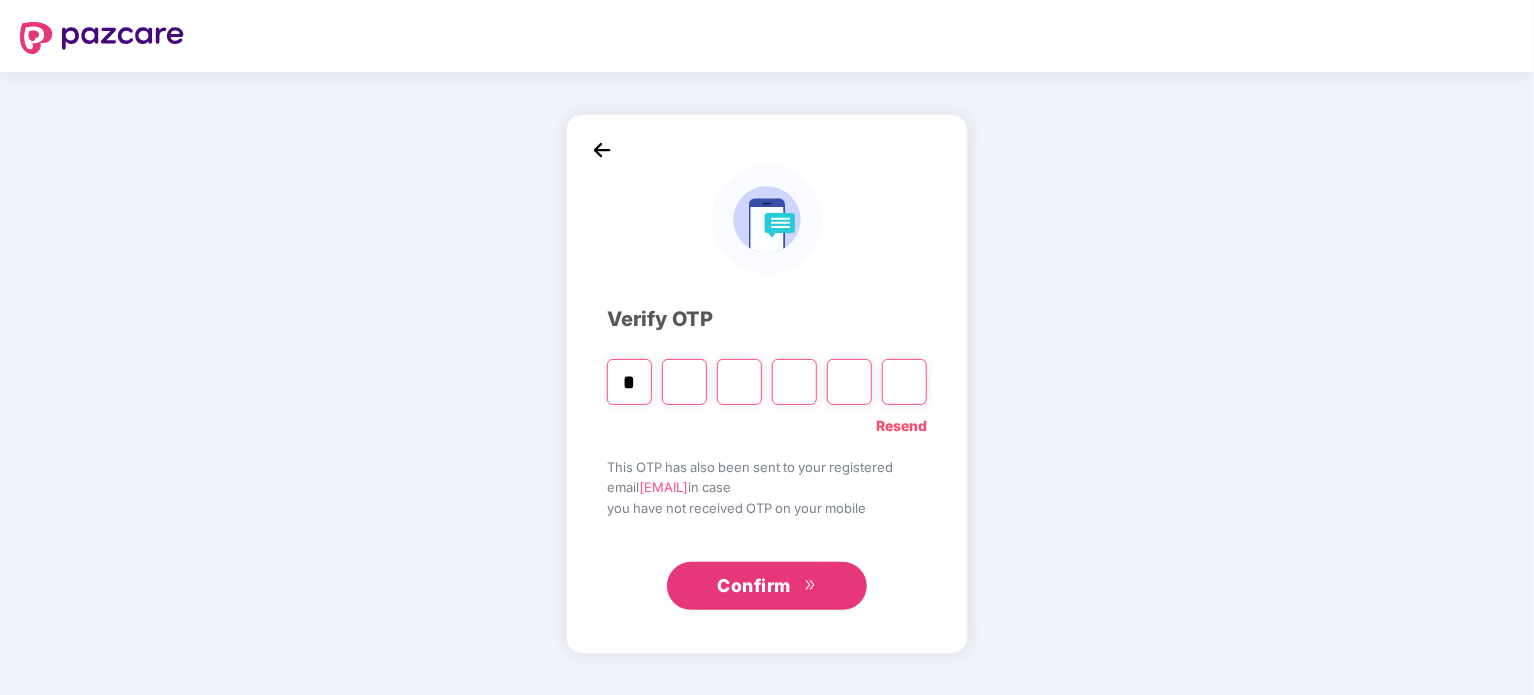 type on "*" 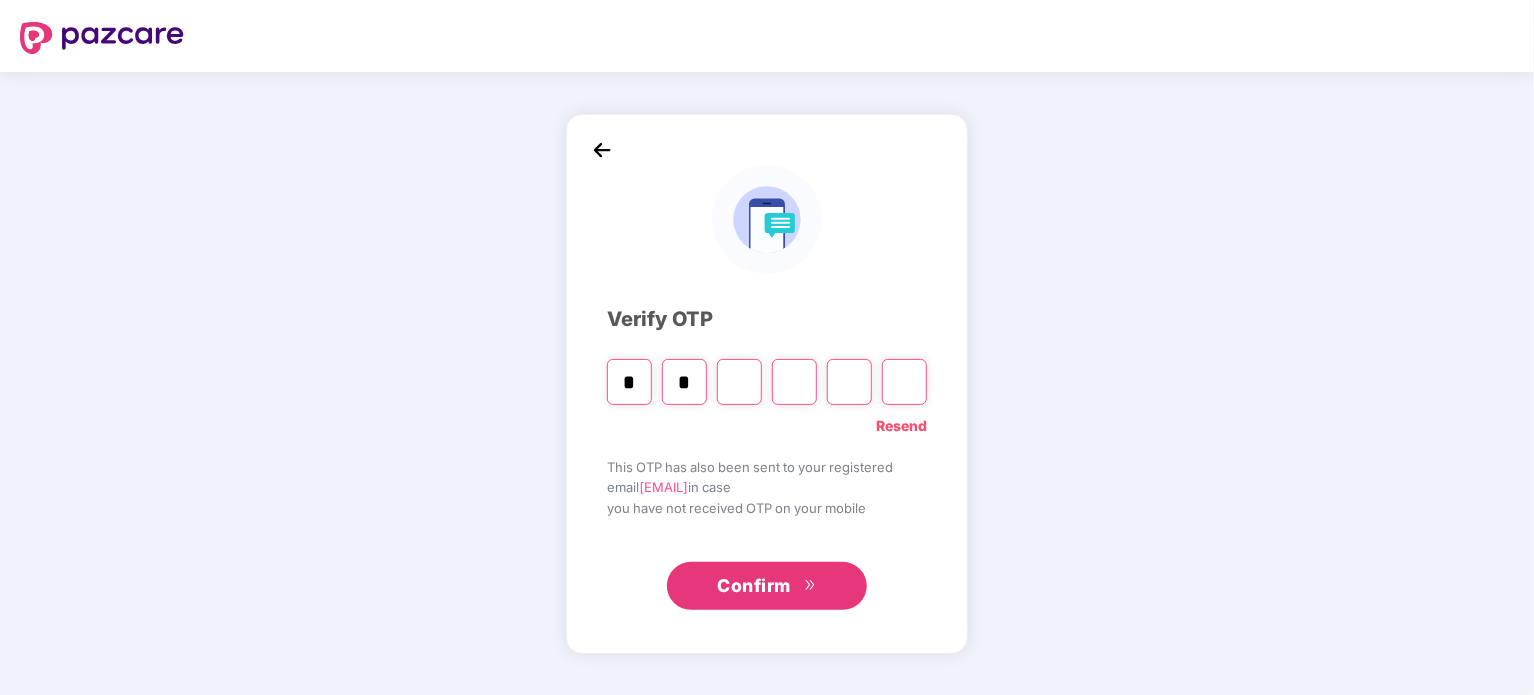 type on "*" 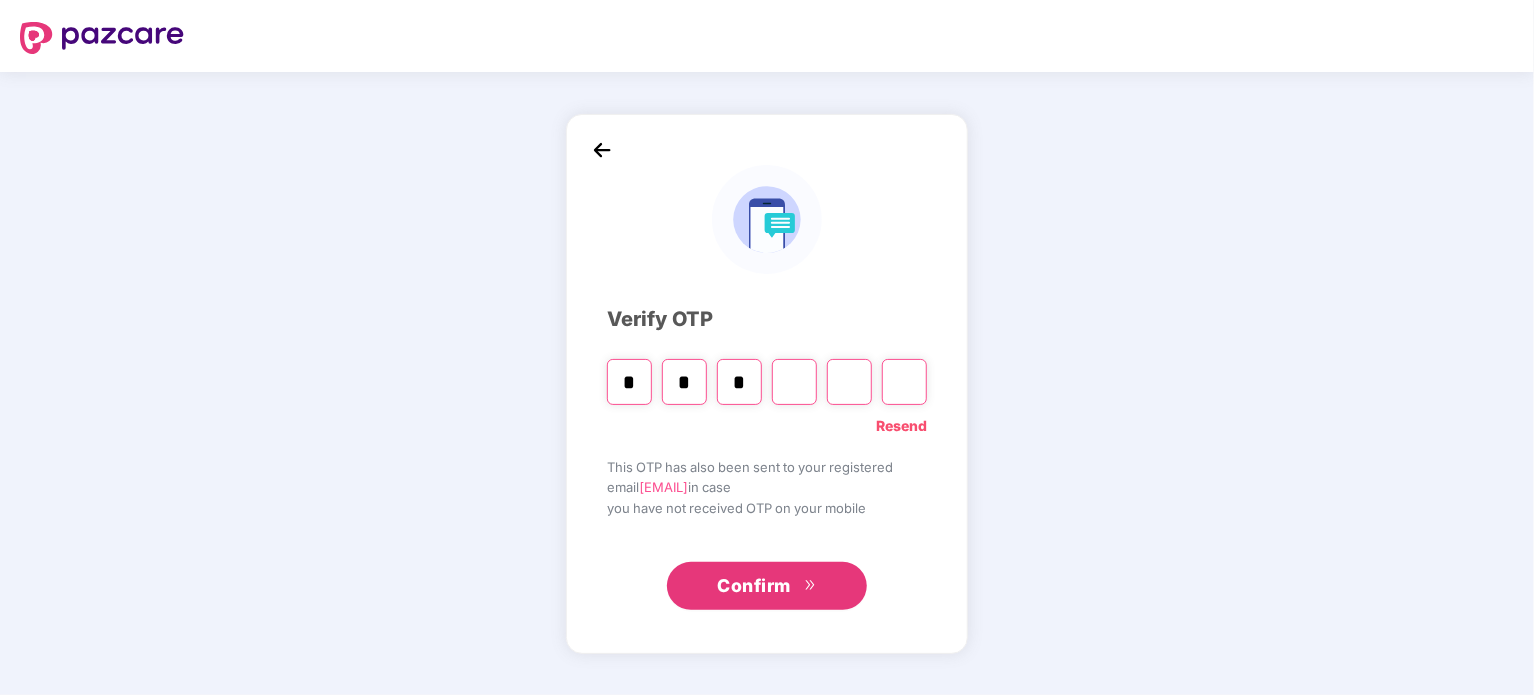 type on "*" 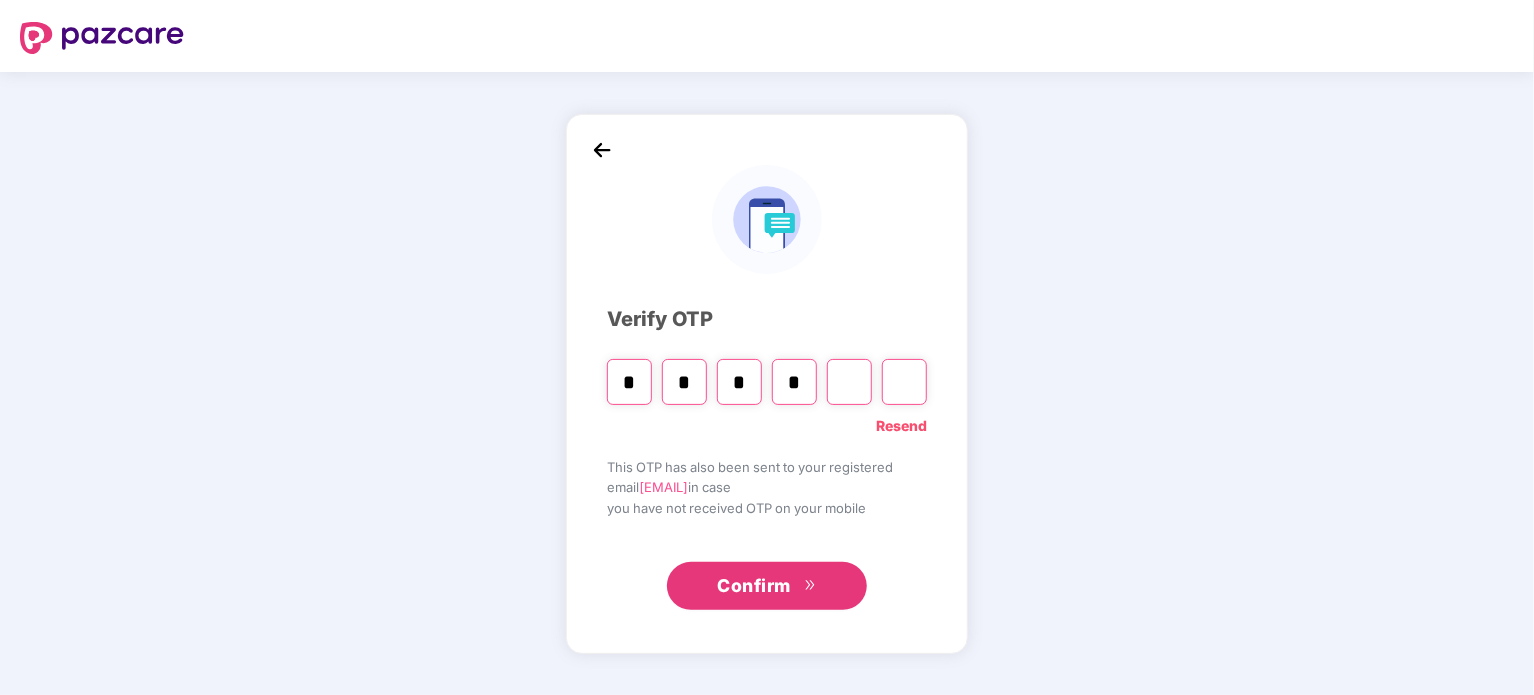 type on "*" 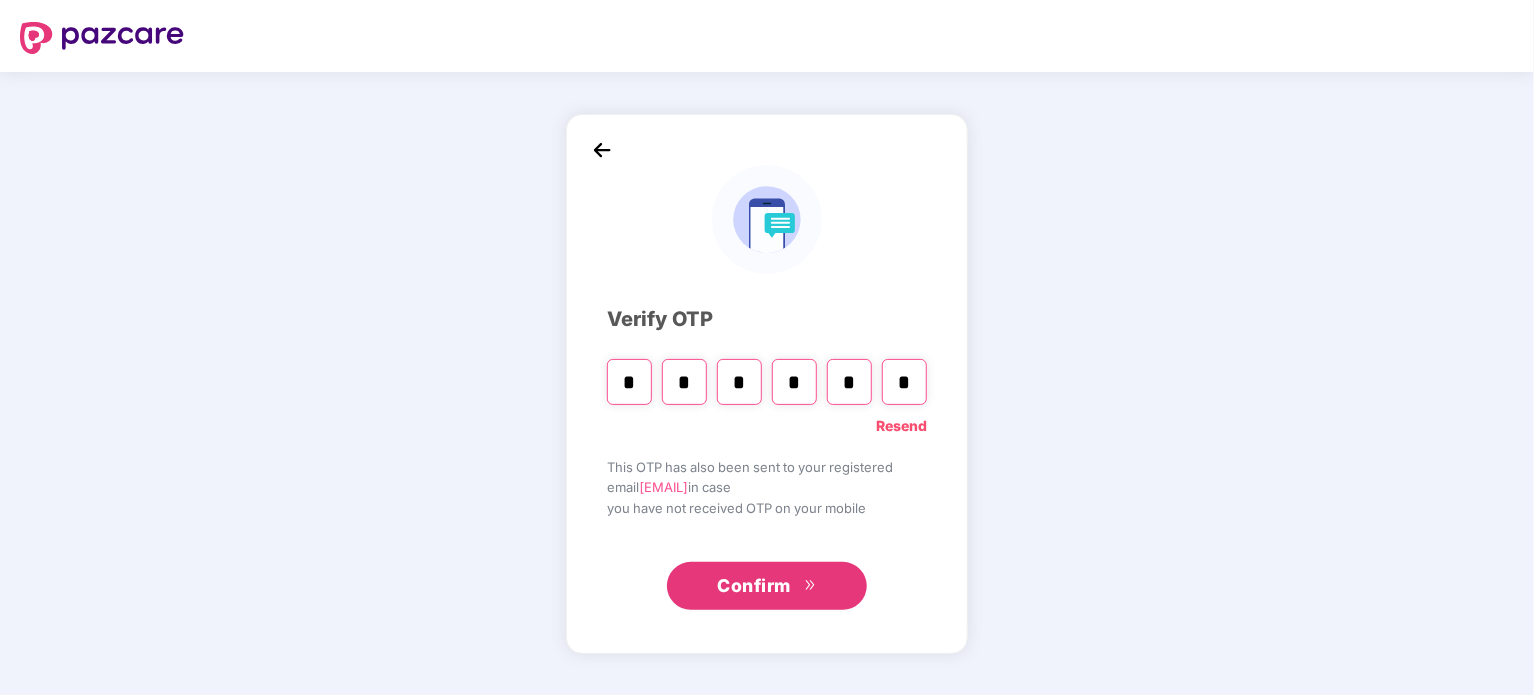 type on "*" 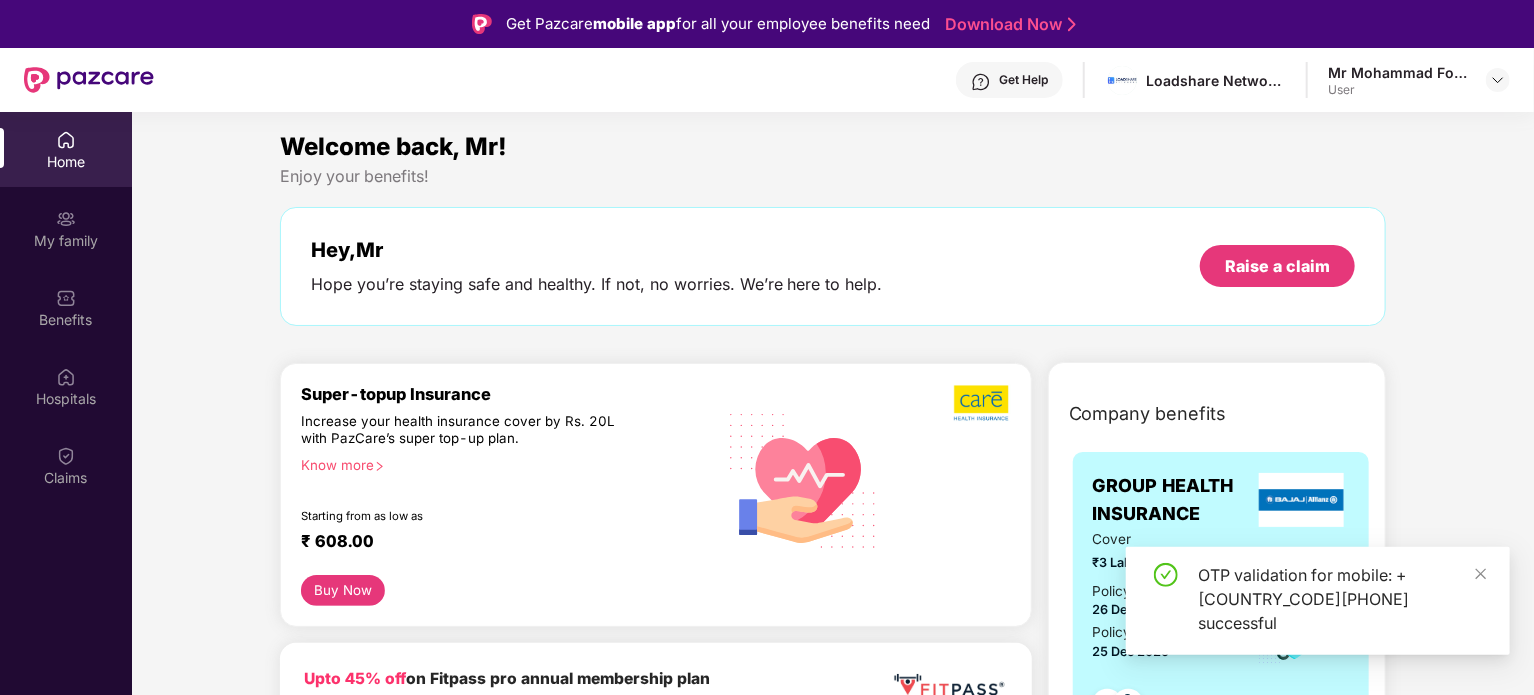 click on "Hey, Mr [LAST] you’re staying safe and healthy. If not, no worries. We’re here to help. Raise a claim" at bounding box center [833, 266] 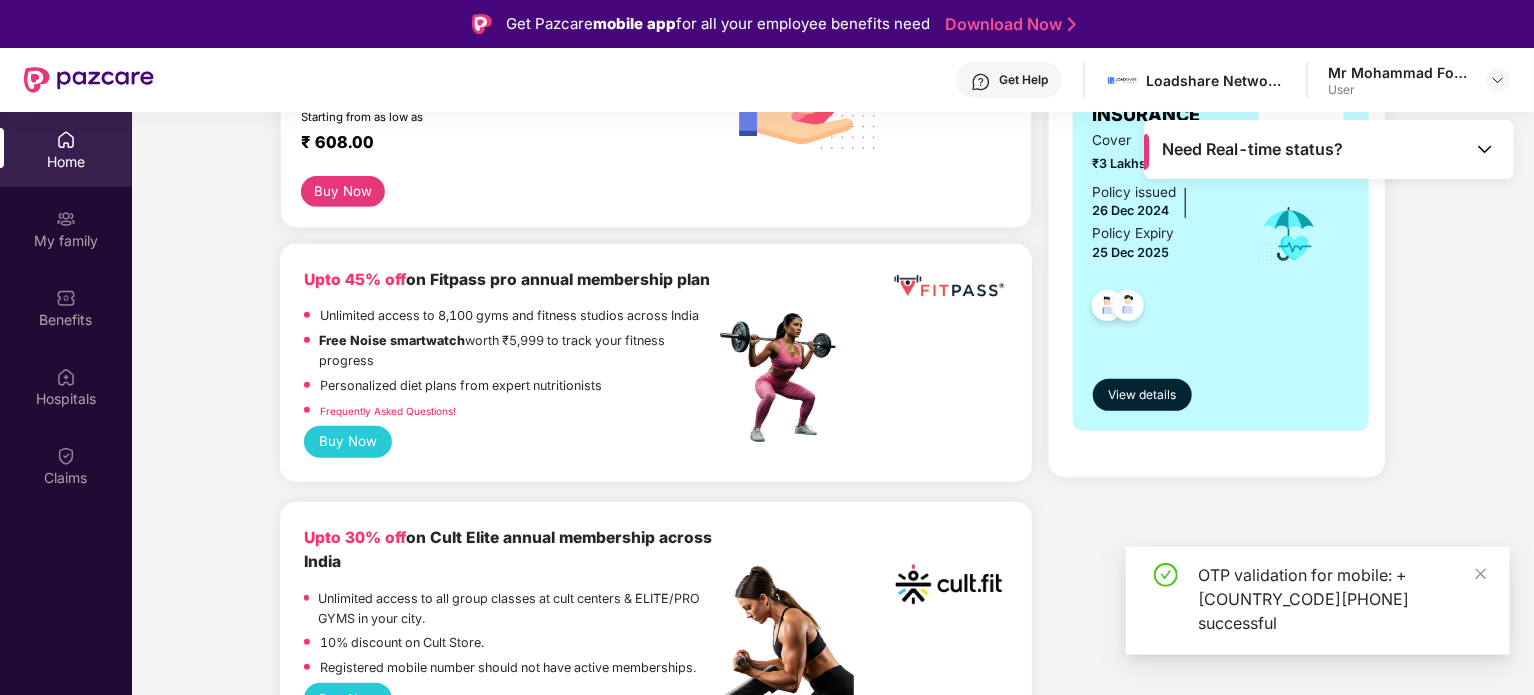 scroll, scrollTop: 400, scrollLeft: 0, axis: vertical 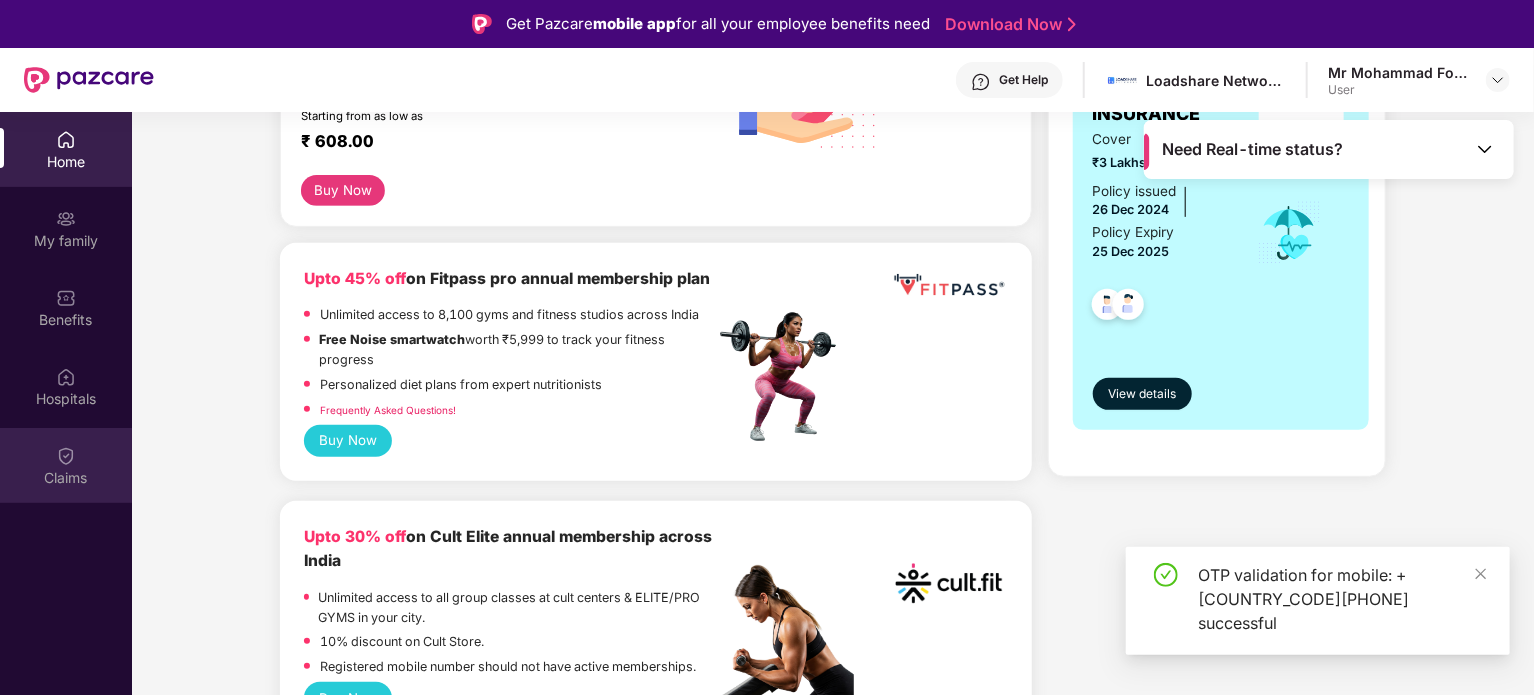 click on "Claims" at bounding box center (66, 465) 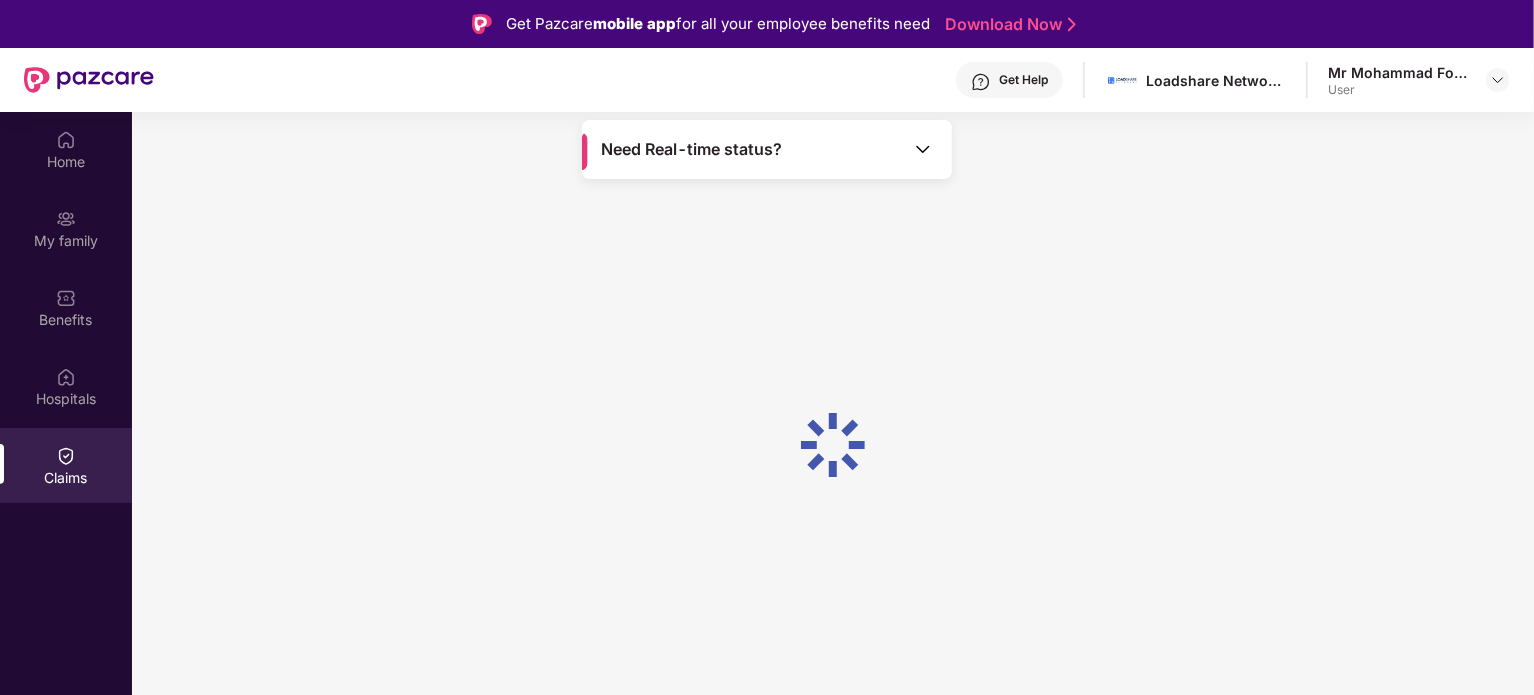 scroll, scrollTop: 0, scrollLeft: 0, axis: both 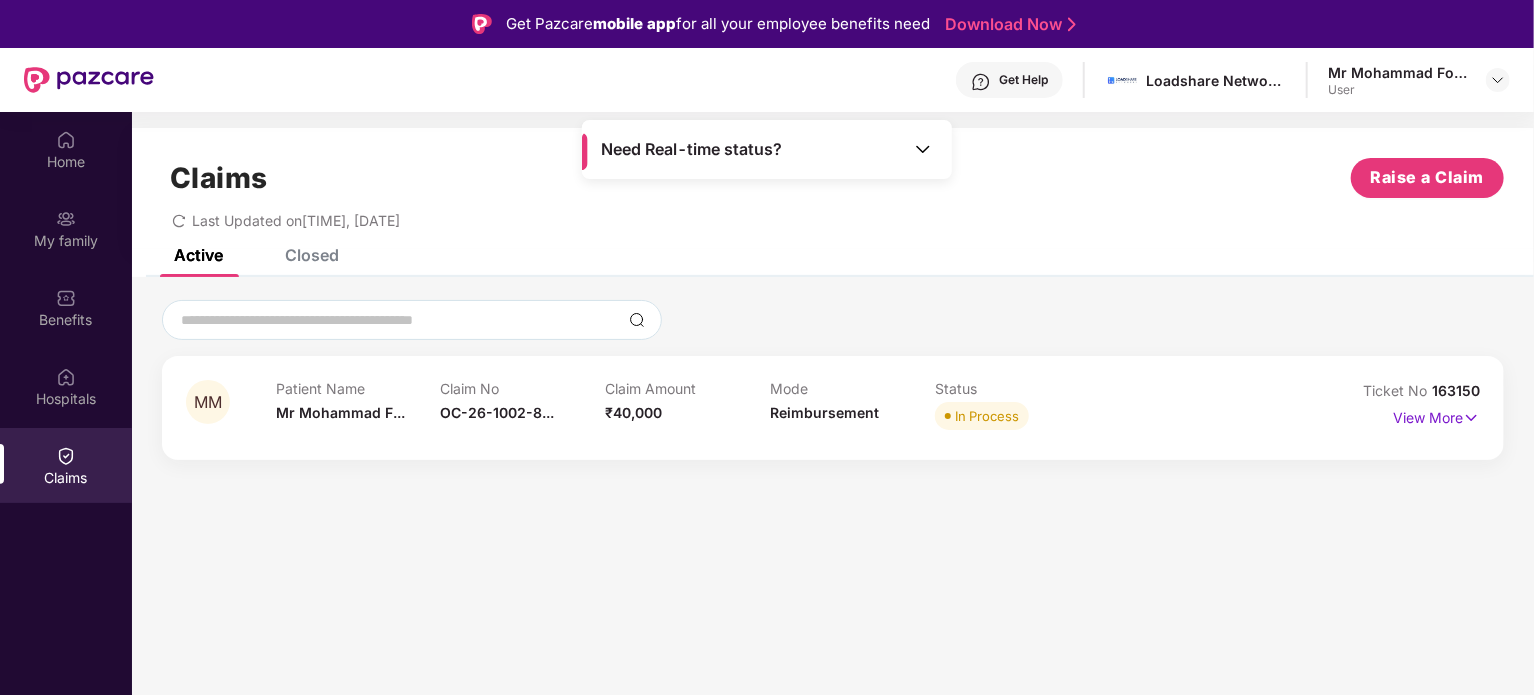 click on "In Process" at bounding box center [987, 416] 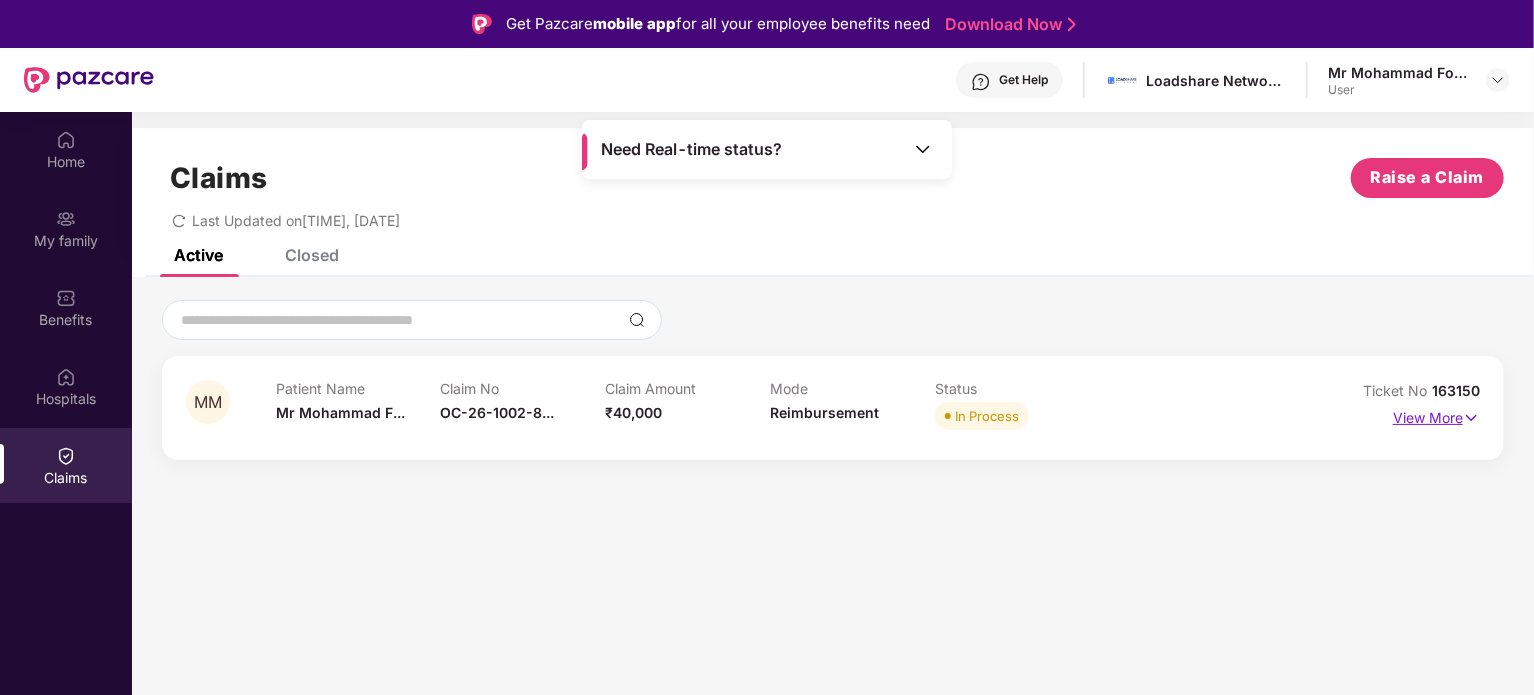 click on "View More" at bounding box center (1436, 415) 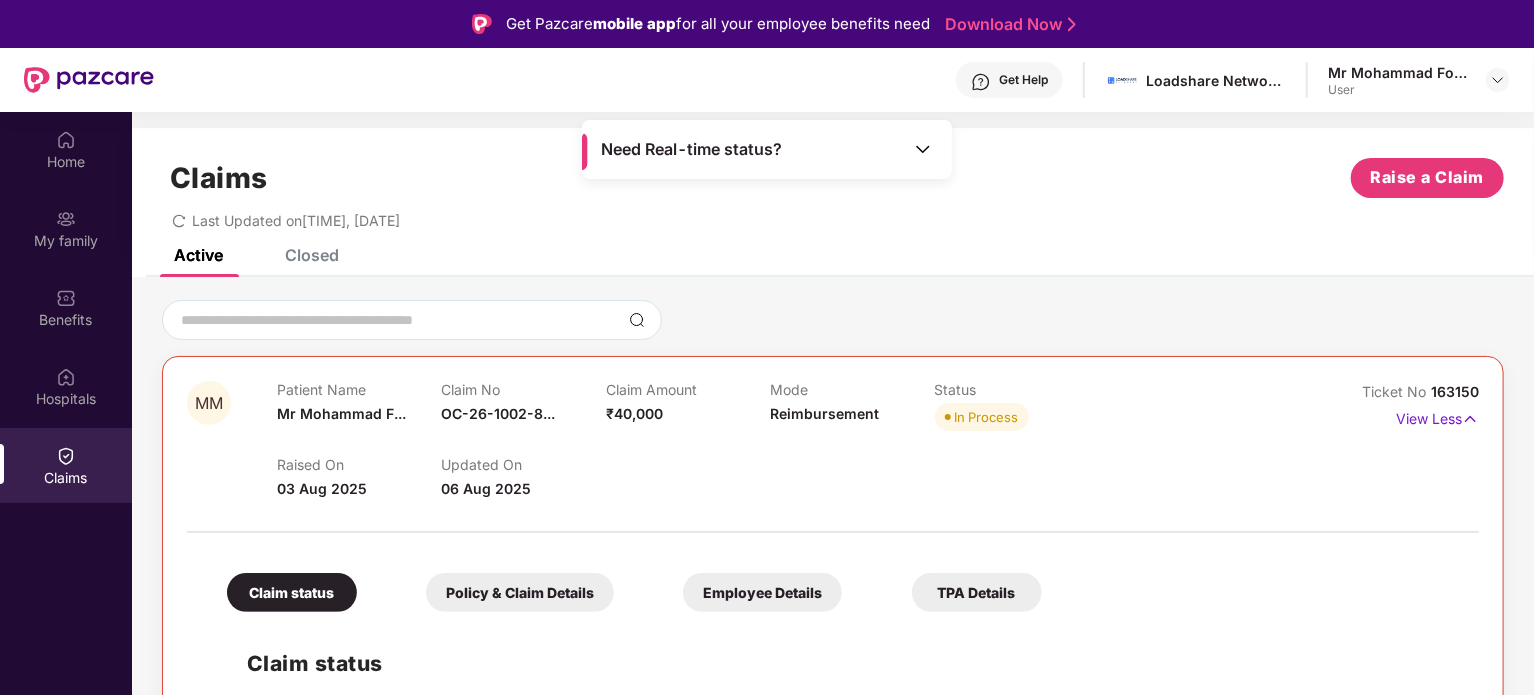 click on "MM Patient Name Mr [LAST] [LAST]...   Claim No [CLAIM_ID]... Claim Amount ₹[AMOUNT] Mode Reimbursement Status In Process Raised On [DATE] Updated On [DATE] Ticket No [TICKET_ID] View Less" at bounding box center [833, 440] 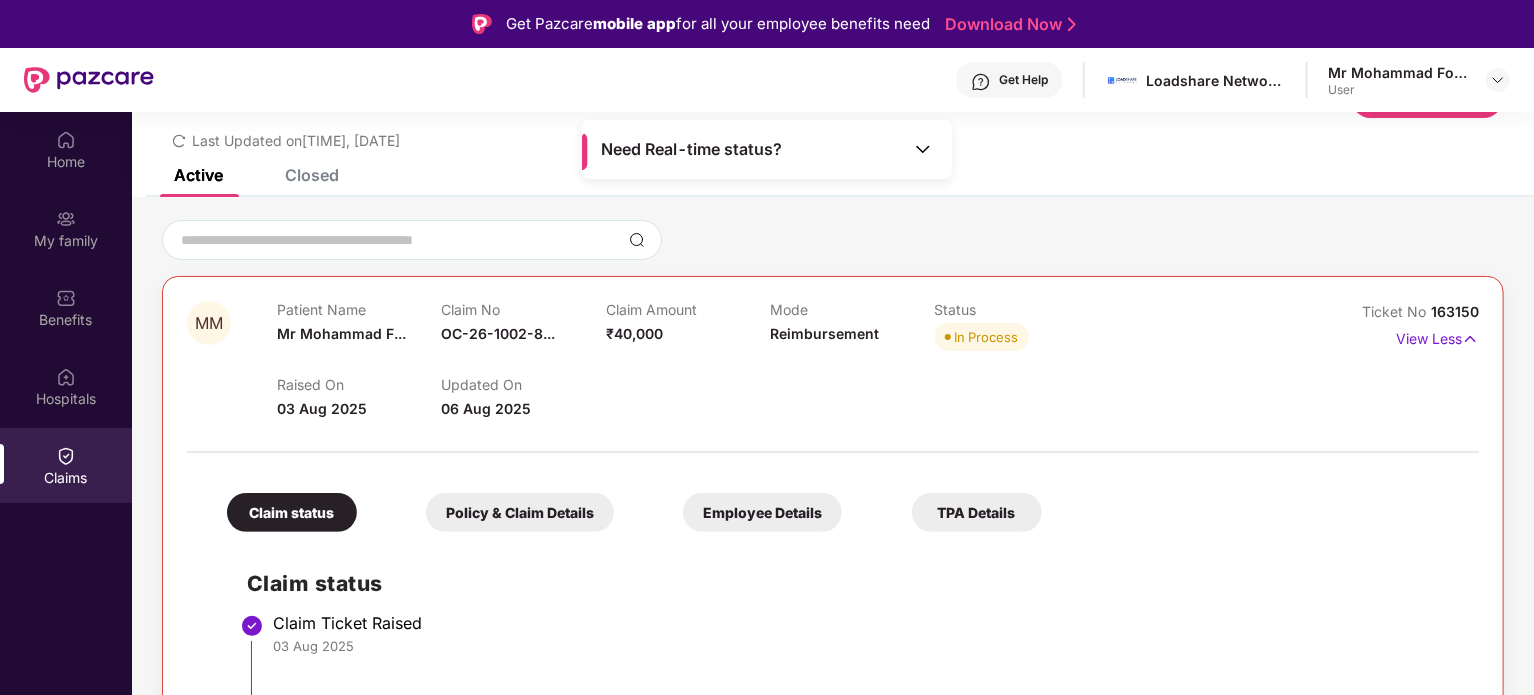 scroll, scrollTop: 281, scrollLeft: 0, axis: vertical 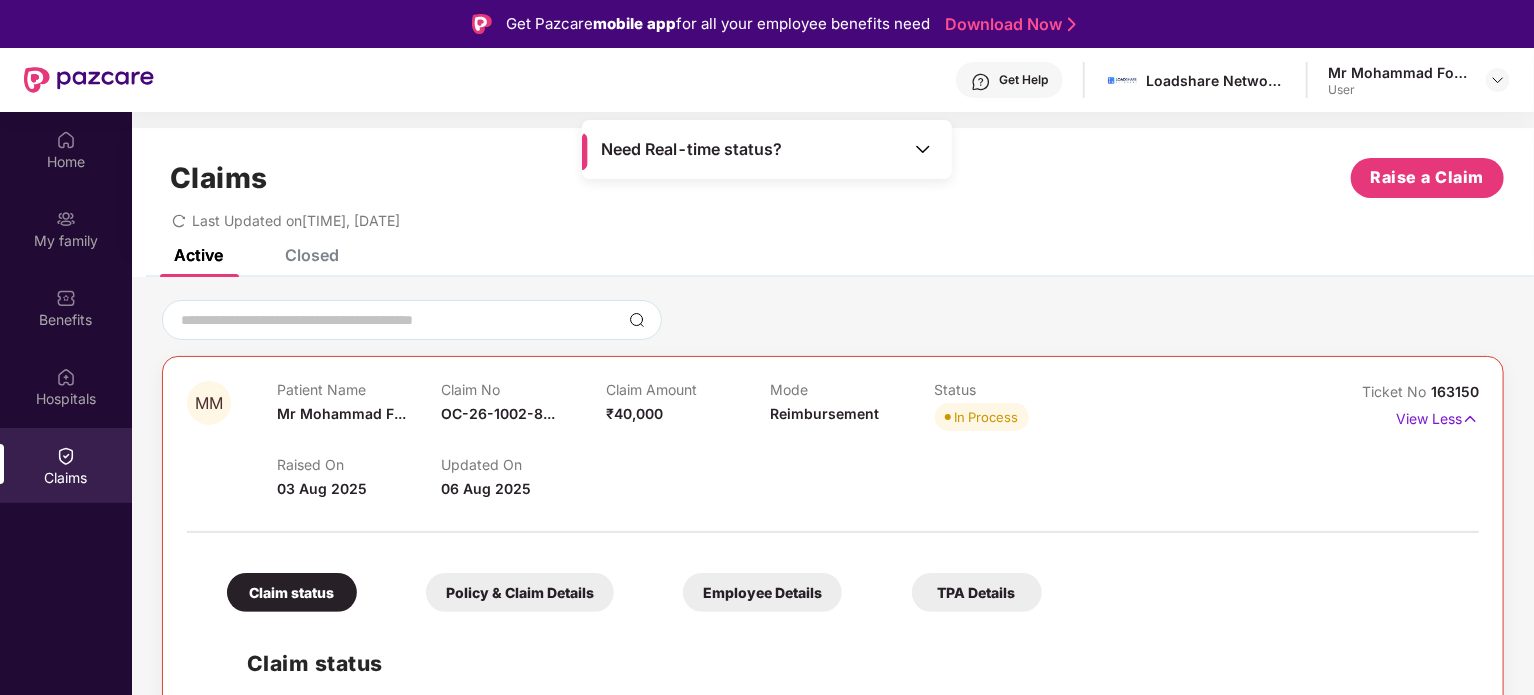 click at bounding box center (833, 522) 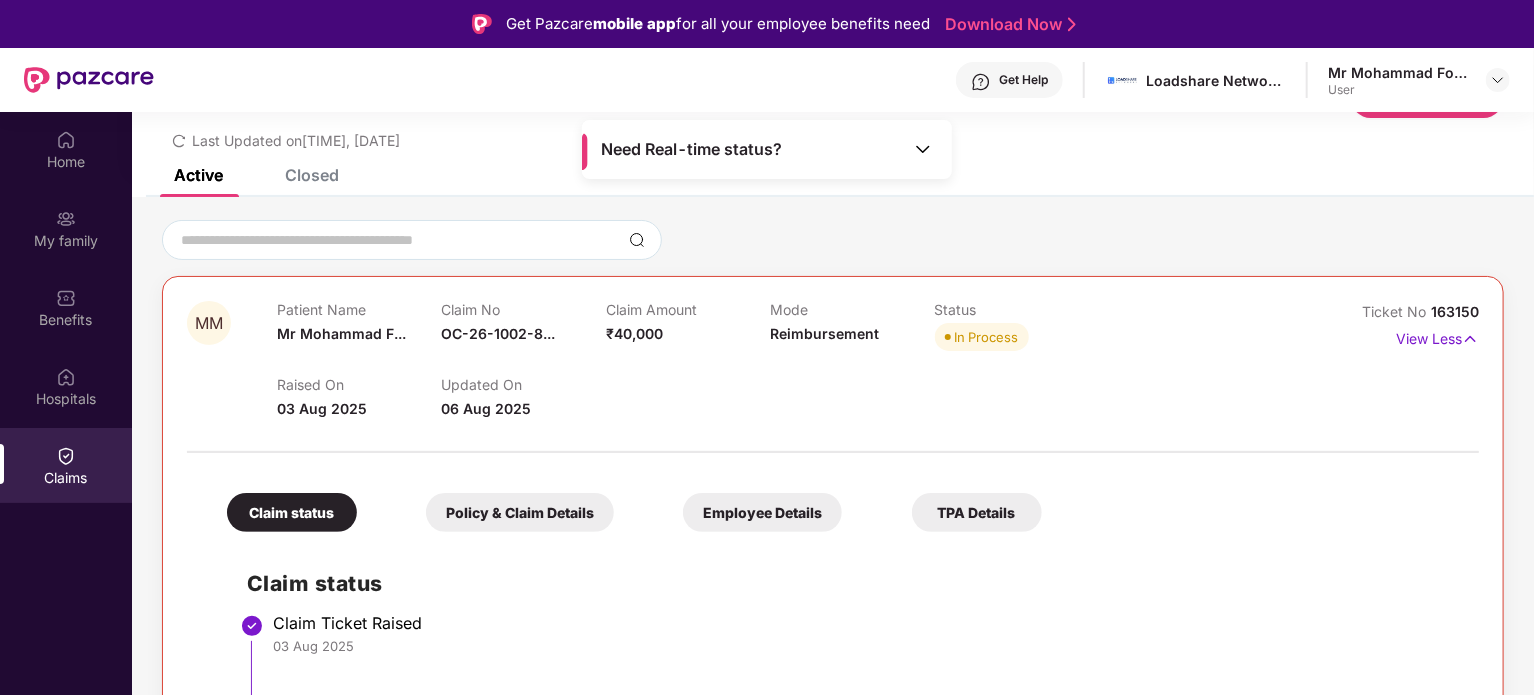 scroll, scrollTop: 297, scrollLeft: 0, axis: vertical 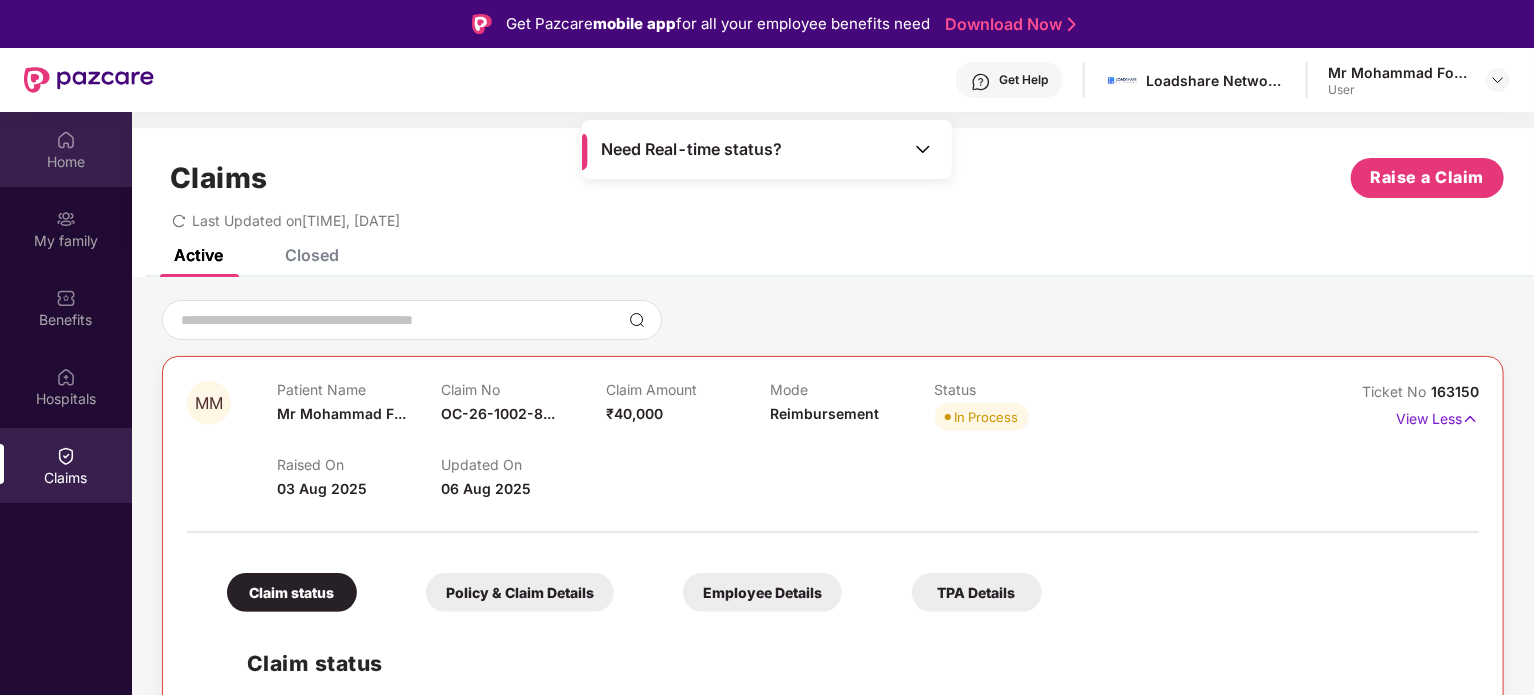 click on "Home" at bounding box center [66, 162] 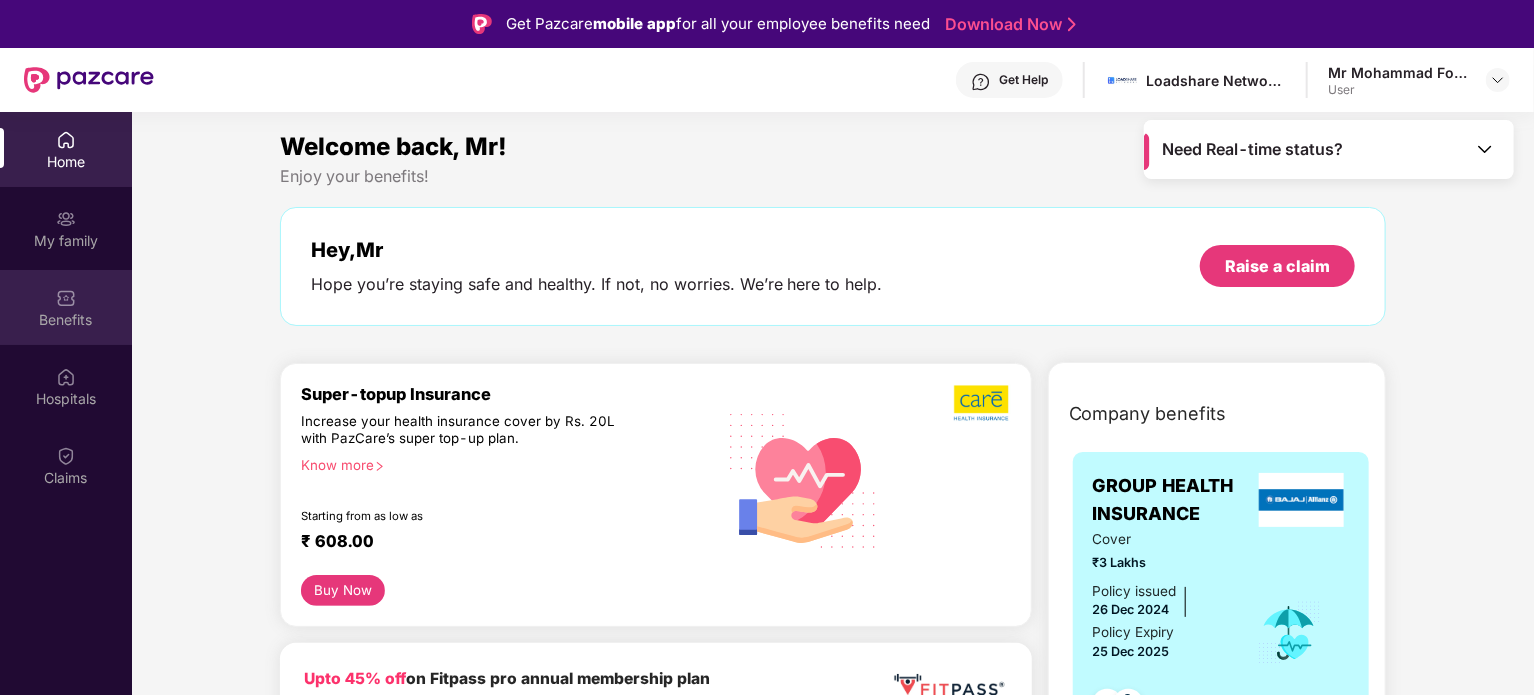 click on "Benefits" at bounding box center [66, 320] 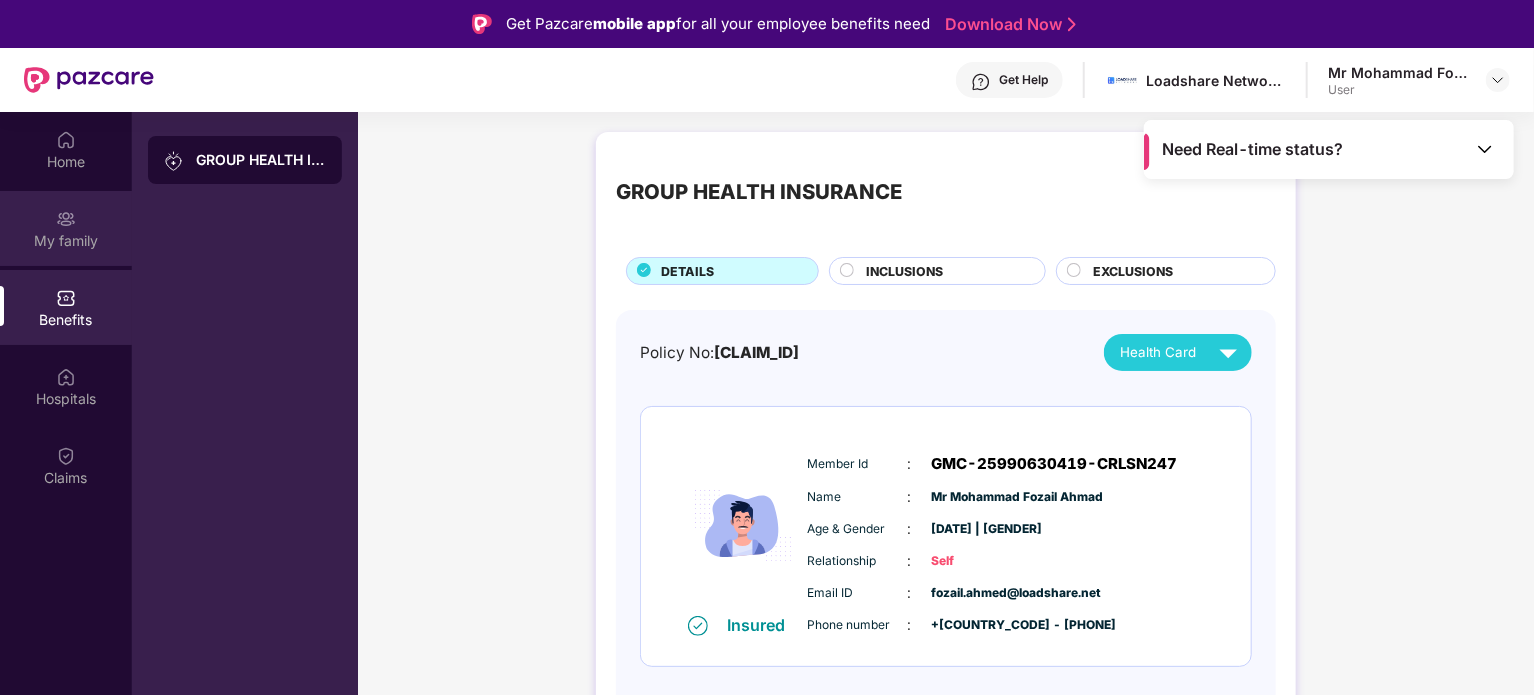 click at bounding box center [66, 219] 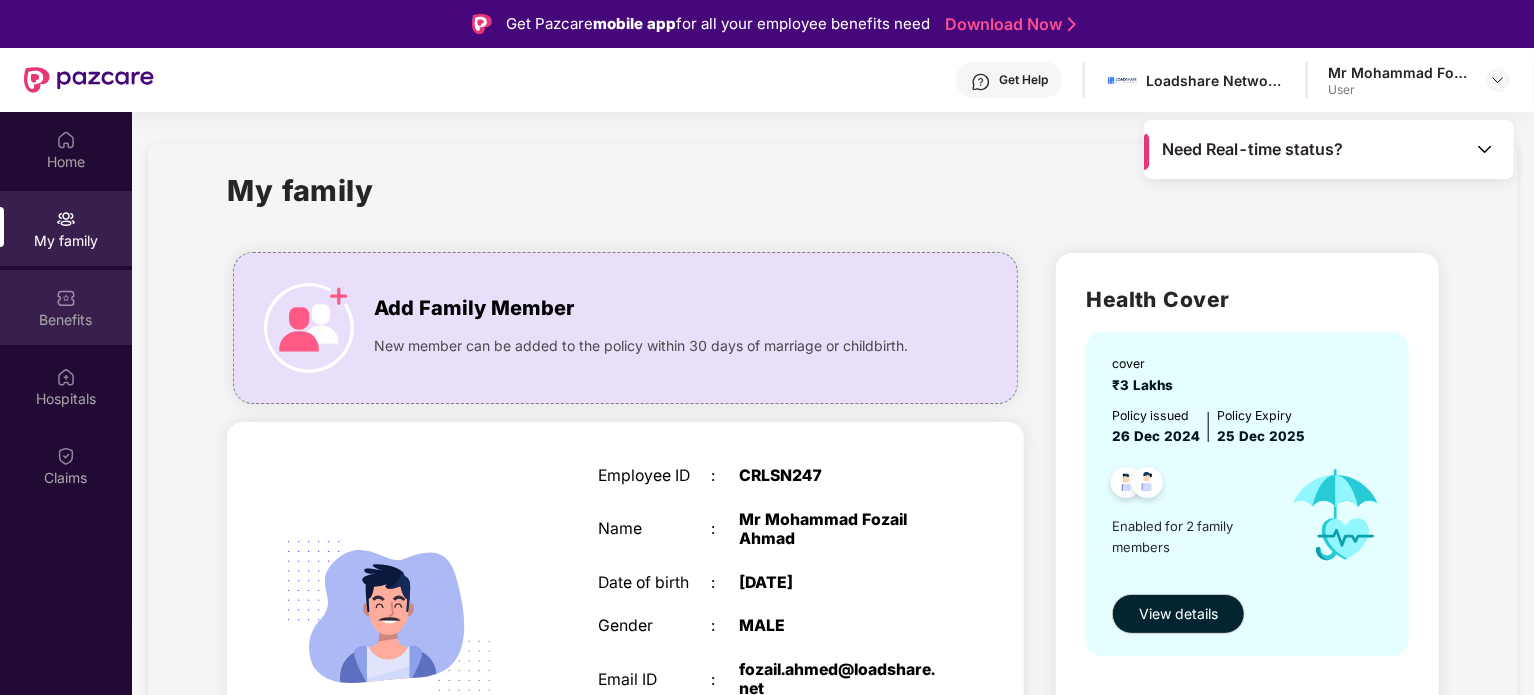 click on "Benefits" at bounding box center (66, 320) 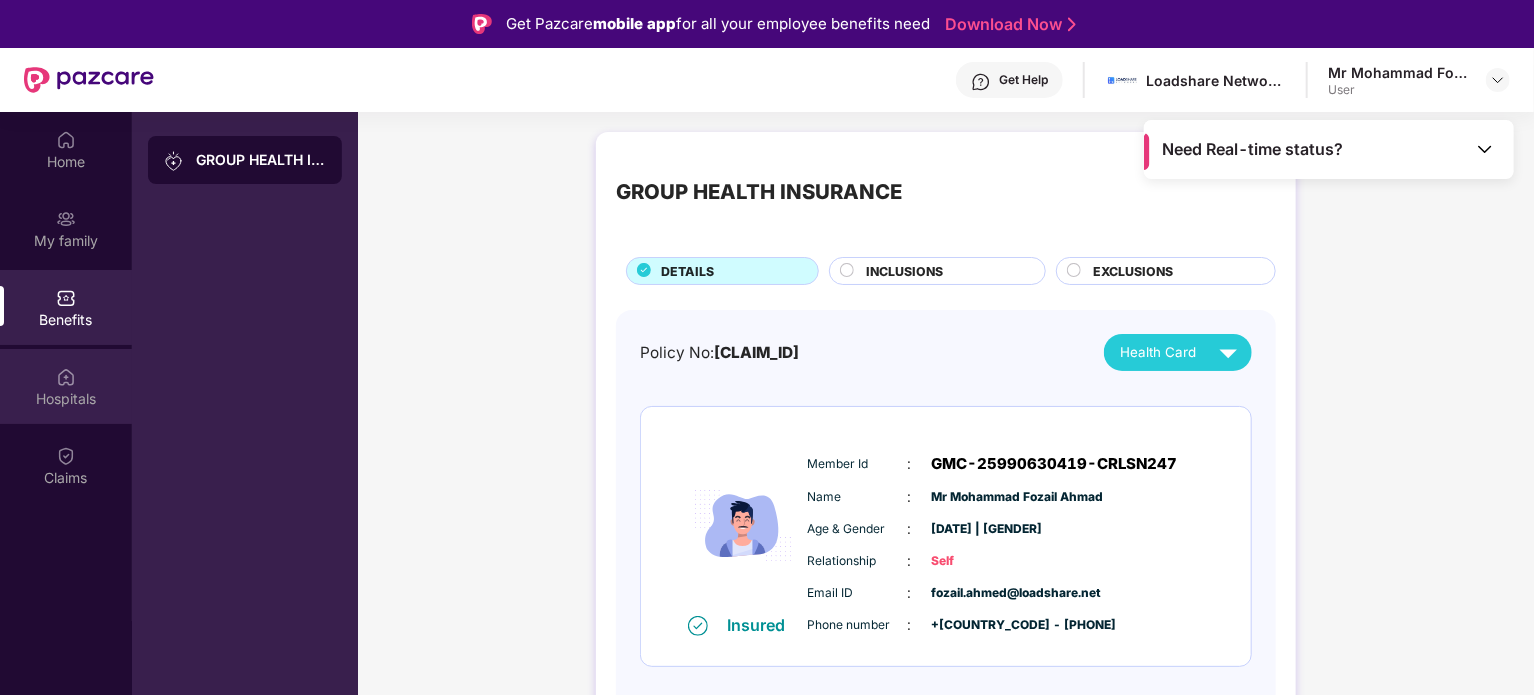 click on "Hospitals" at bounding box center (66, 386) 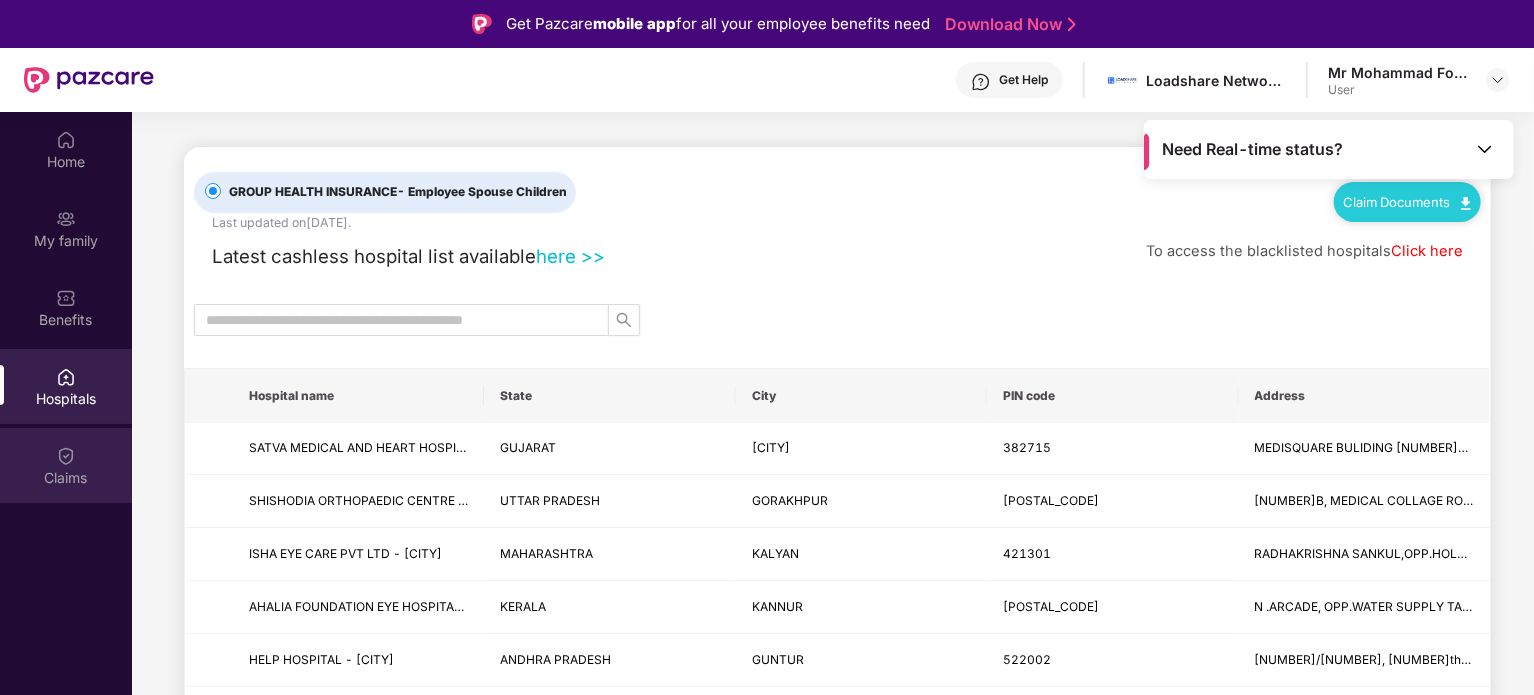 click on "Claims" at bounding box center [66, 465] 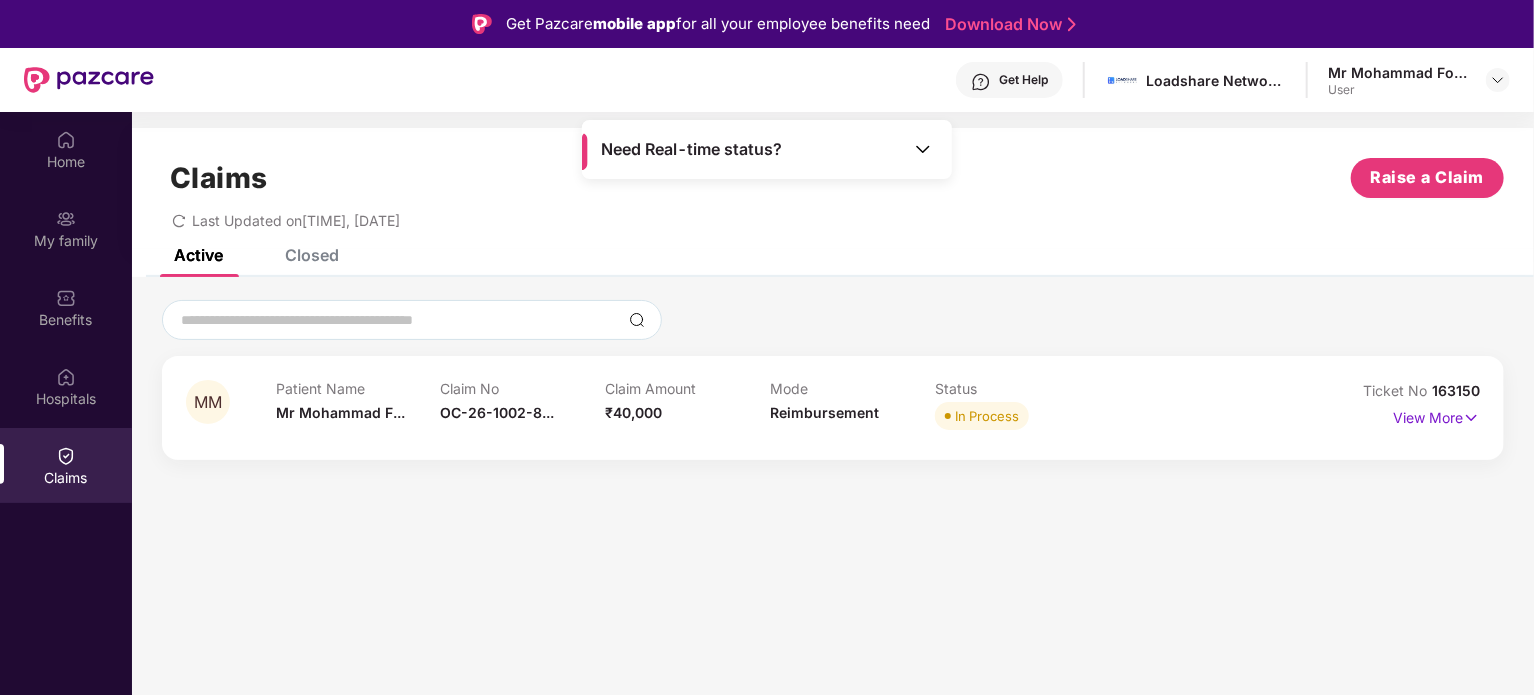 click on "Claims Raise a Claim Last Updated on  [TIME], [DATE] Active Closed MM Patient Name Mr [LAST] [LAST]...   Claim No [CLAIM_ID]... Claim Amount ₹[AMOUNT] Mode Reimbursement Status In Process Ticket No [TICKET_ID] View More" at bounding box center [833, 459] 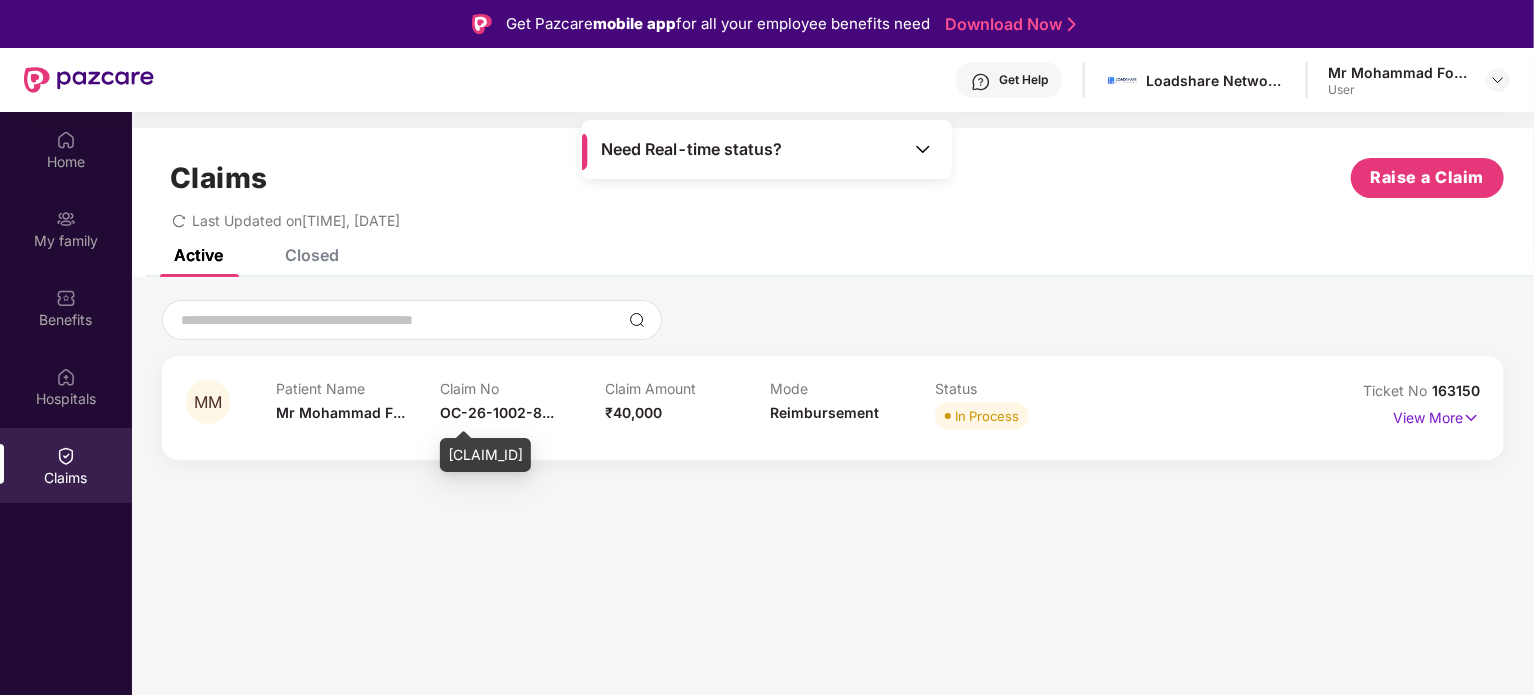 click on "OC-26-1002-8..." at bounding box center [498, 412] 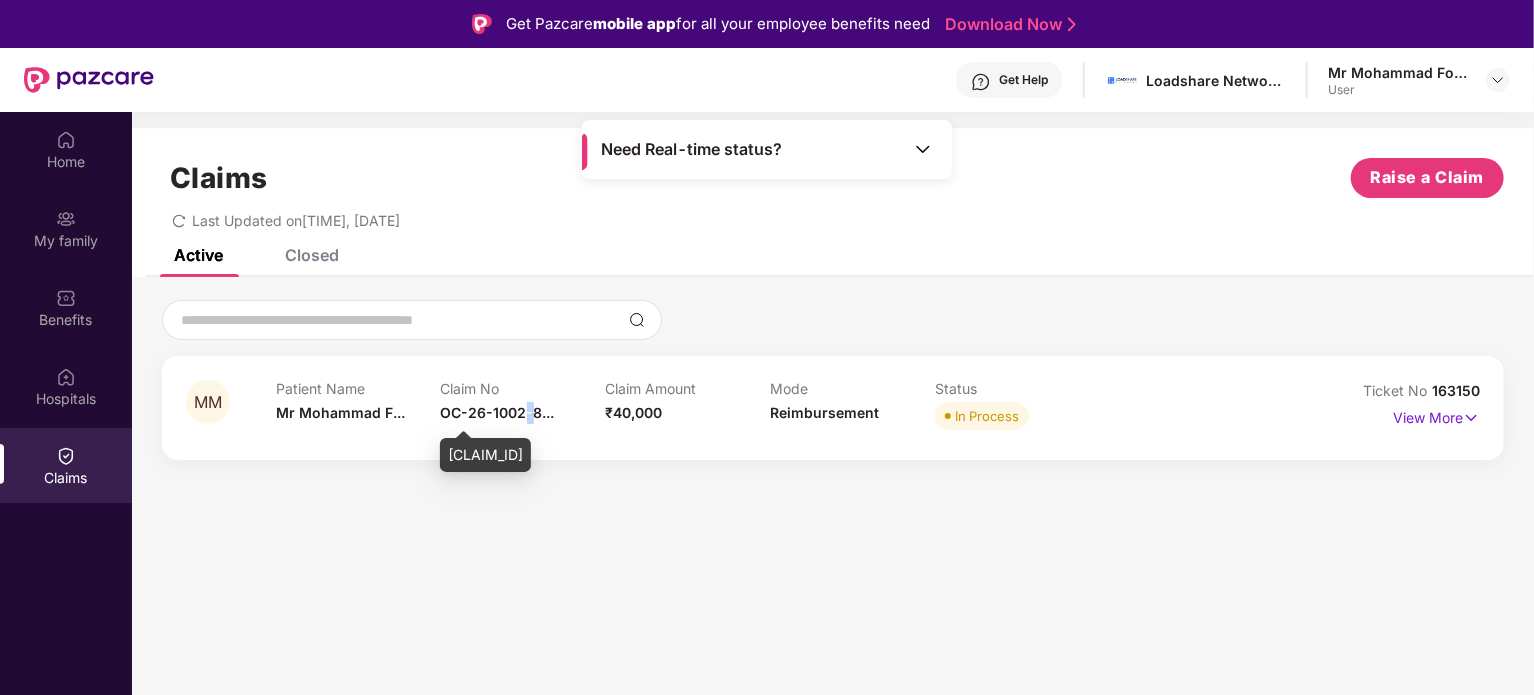 click on "OC-26-1002-8..." at bounding box center (498, 412) 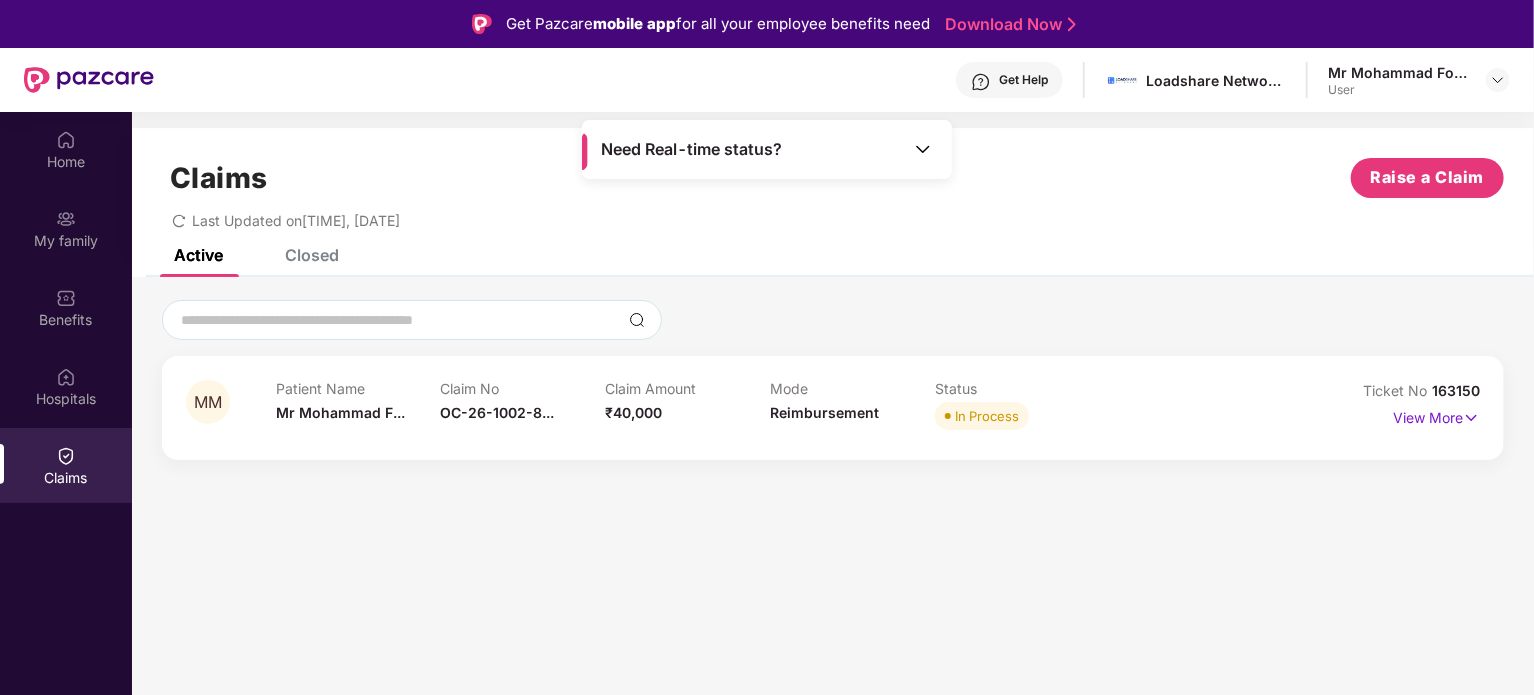 click on "Claims Raise a Claim Last Updated on  [TIME], [DATE] Active Closed MM Patient Name Mr [LAST] [LAST]...   Claim No [CLAIM_ID]... Claim Amount ₹[AMOUNT] Mode Reimbursement Status In Process Ticket No [TICKET_ID] View More" at bounding box center (833, 459) 